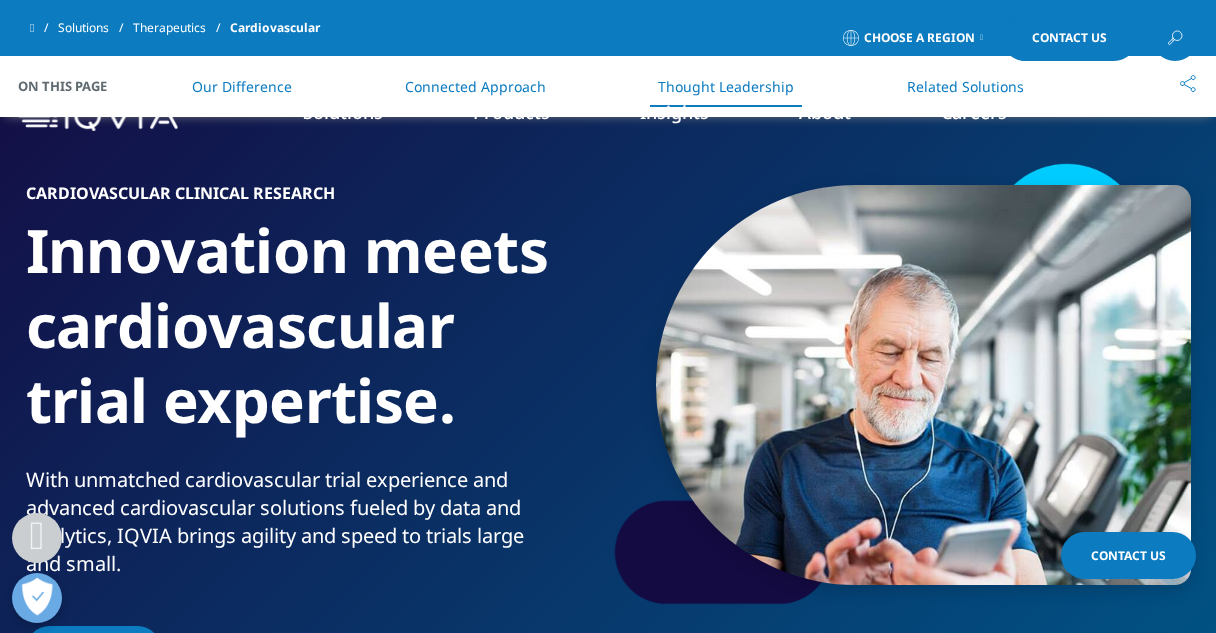 scroll, scrollTop: 3784, scrollLeft: 0, axis: vertical 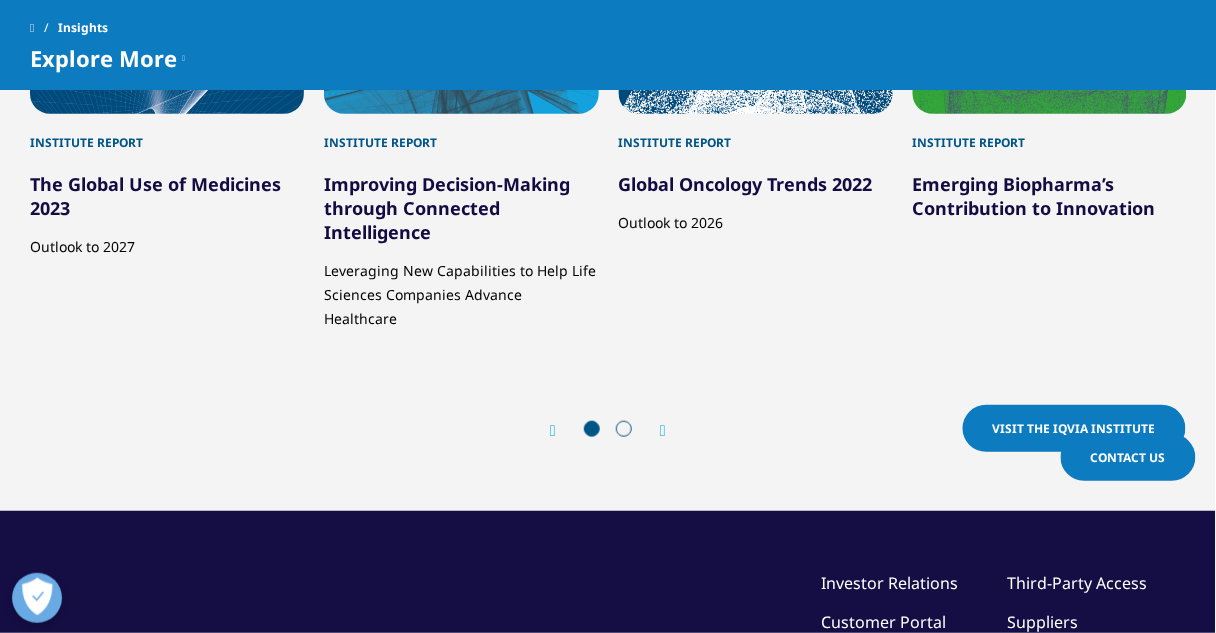 click on "Visit the IQVIA Institute" at bounding box center (1074, 428) 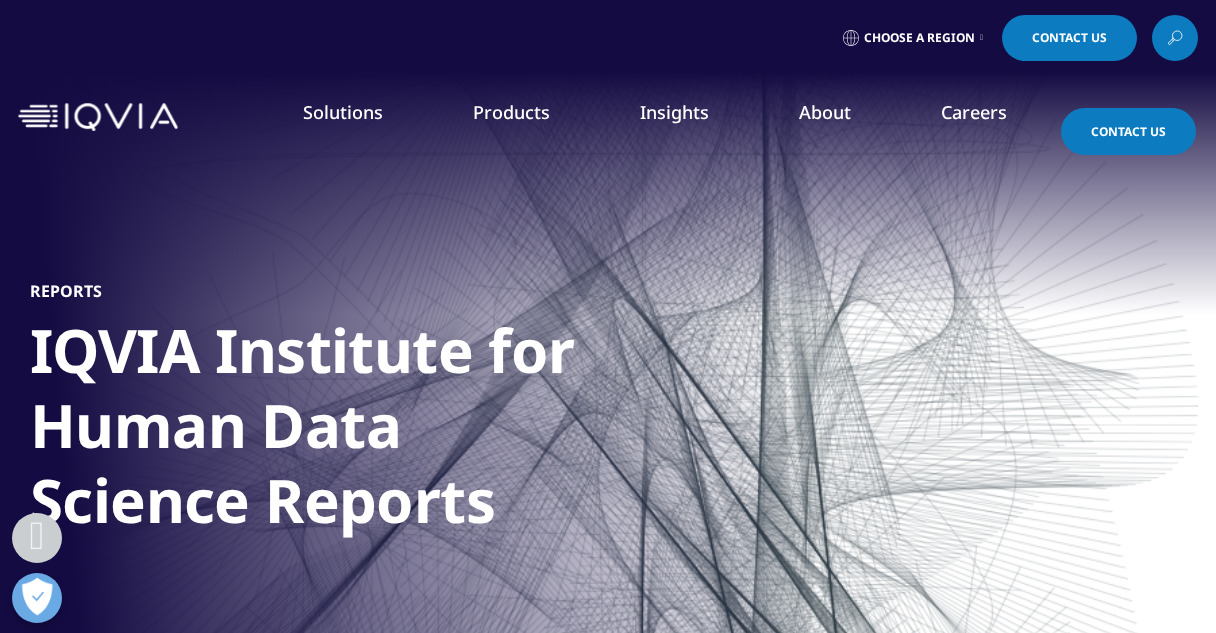 scroll, scrollTop: 880, scrollLeft: 0, axis: vertical 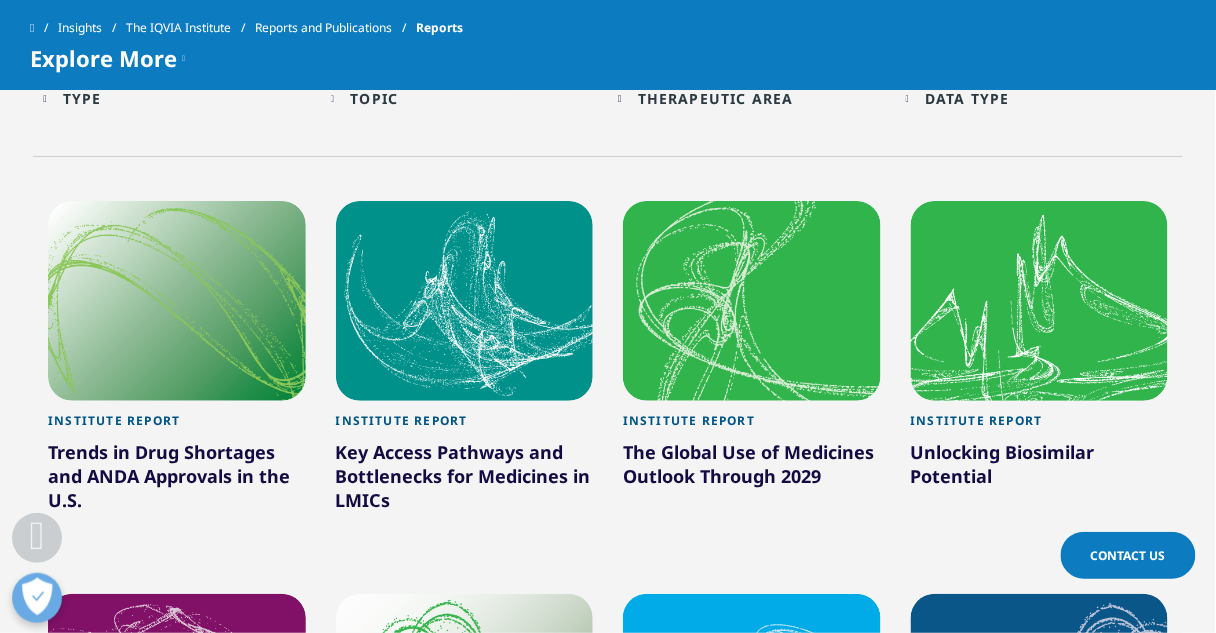 click on "The Global Use of Medicines Outlook Through 2029" at bounding box center [752, 468] 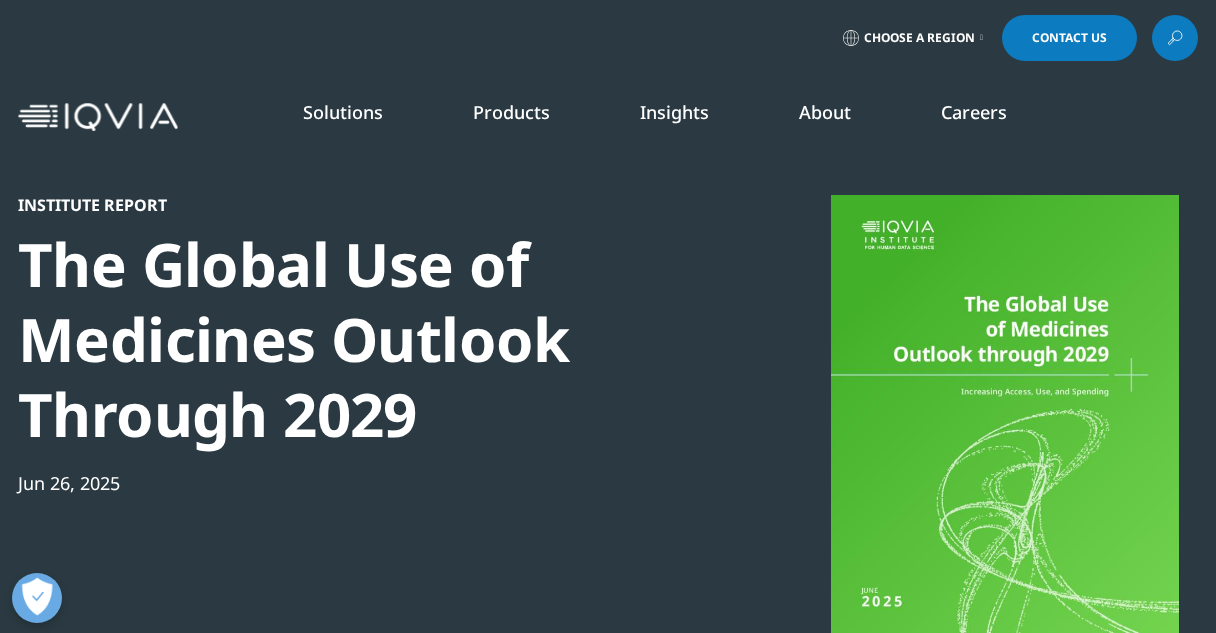 scroll, scrollTop: 88, scrollLeft: 0, axis: vertical 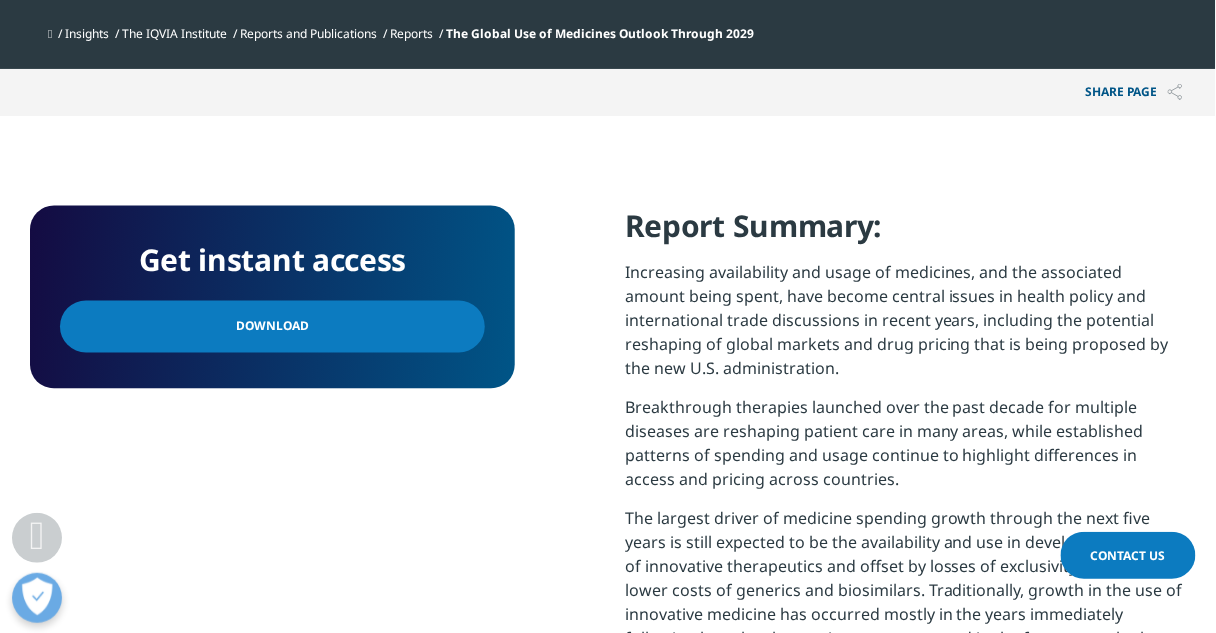 click on "Download" at bounding box center [272, 327] 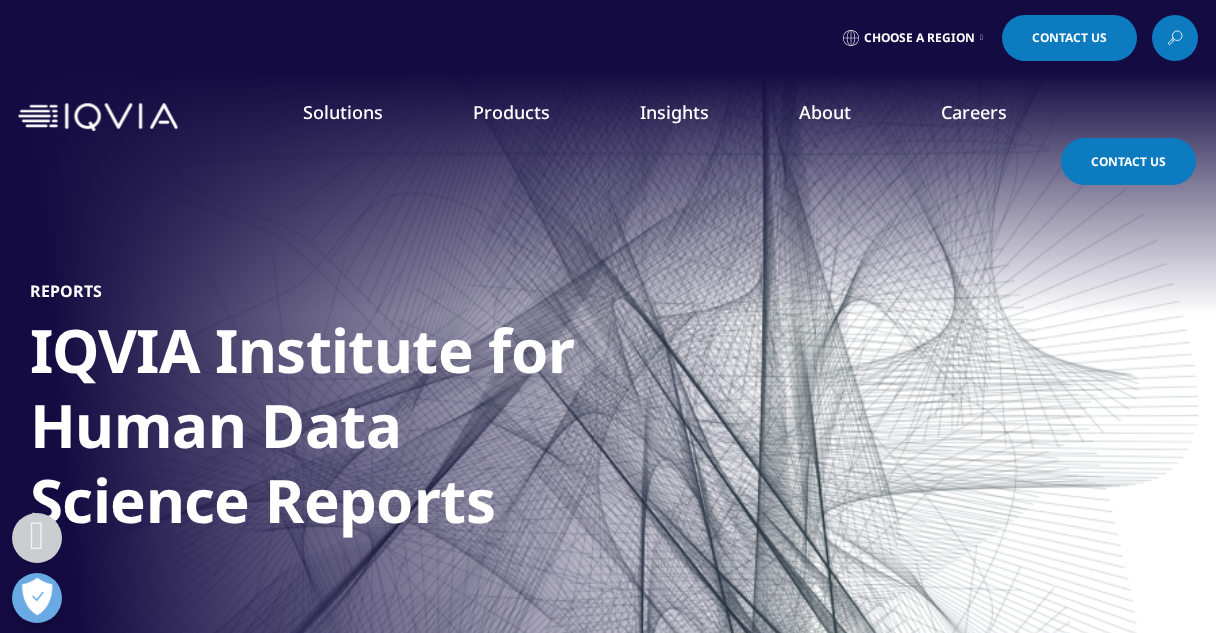 scroll, scrollTop: 850, scrollLeft: 0, axis: vertical 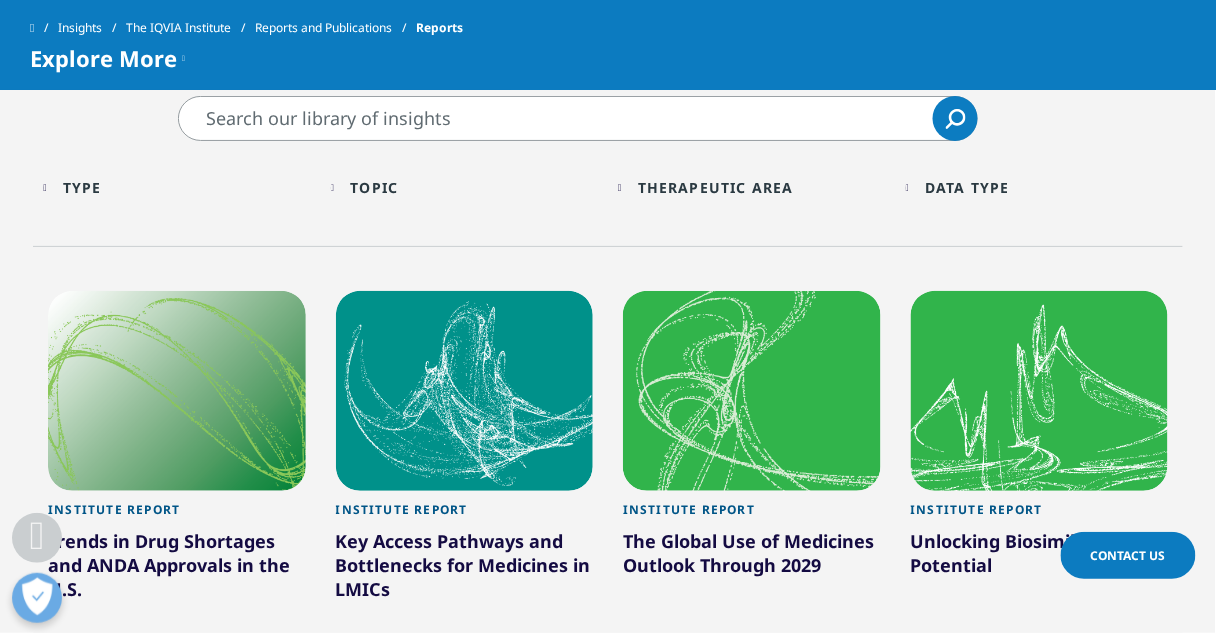 click on "Data Type Loading Clear Or/And Operator More" at bounding box center [1040, 188] 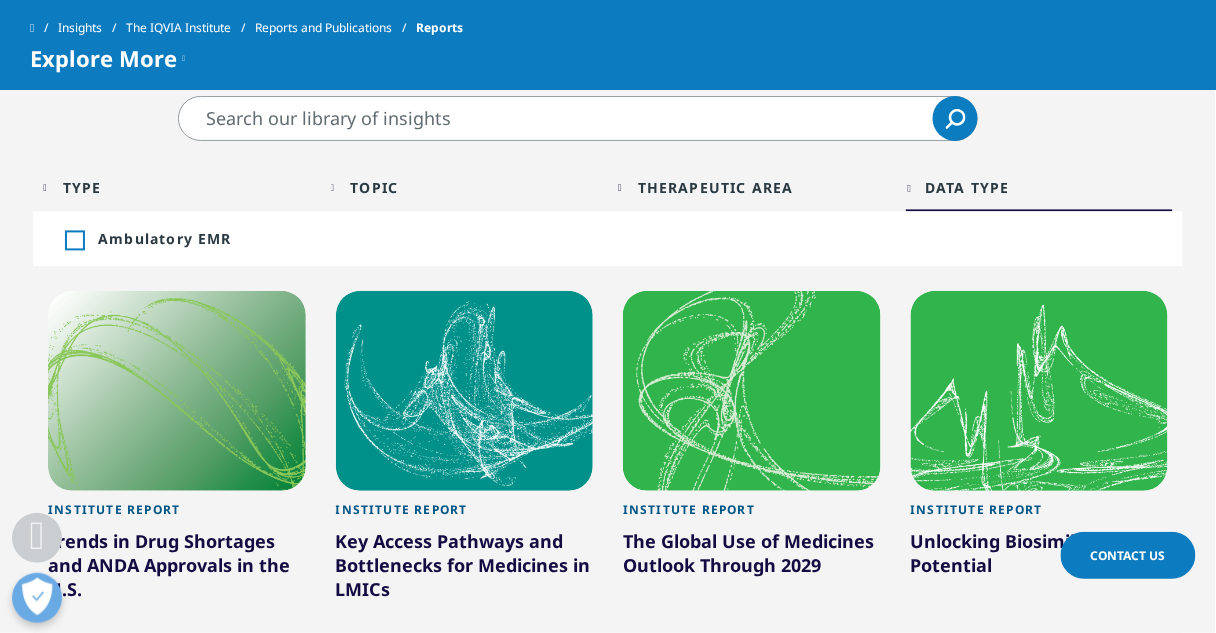 click on "Data Type Loading Clear Or/And Operator More" at bounding box center (1040, 188) 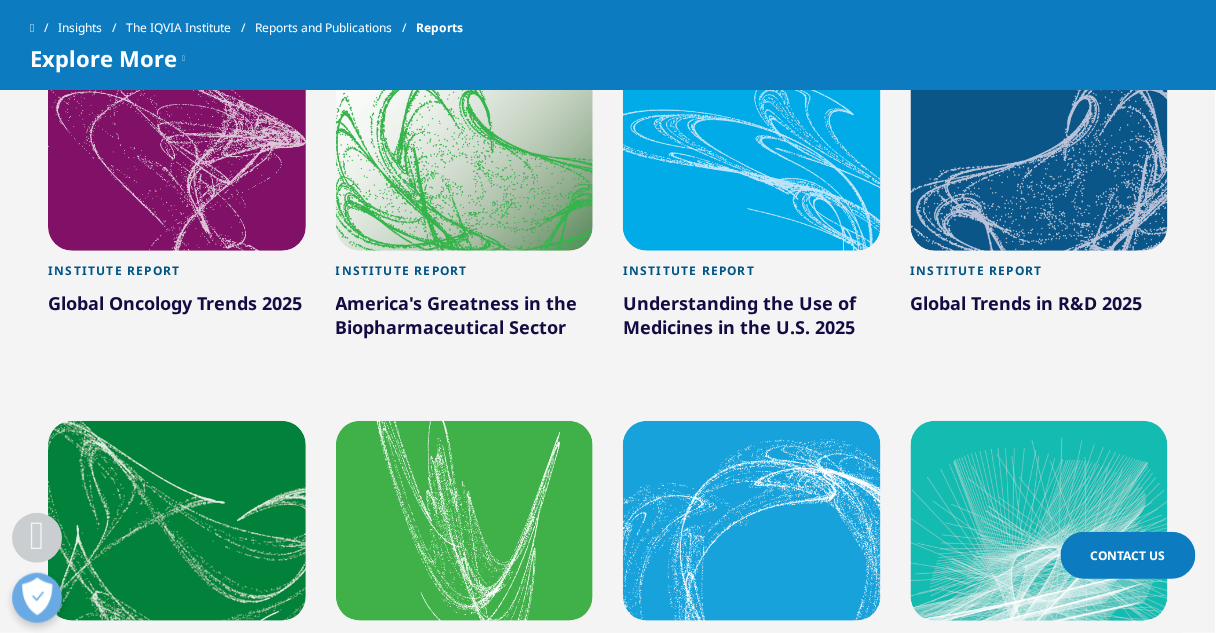 scroll, scrollTop: 1514, scrollLeft: 0, axis: vertical 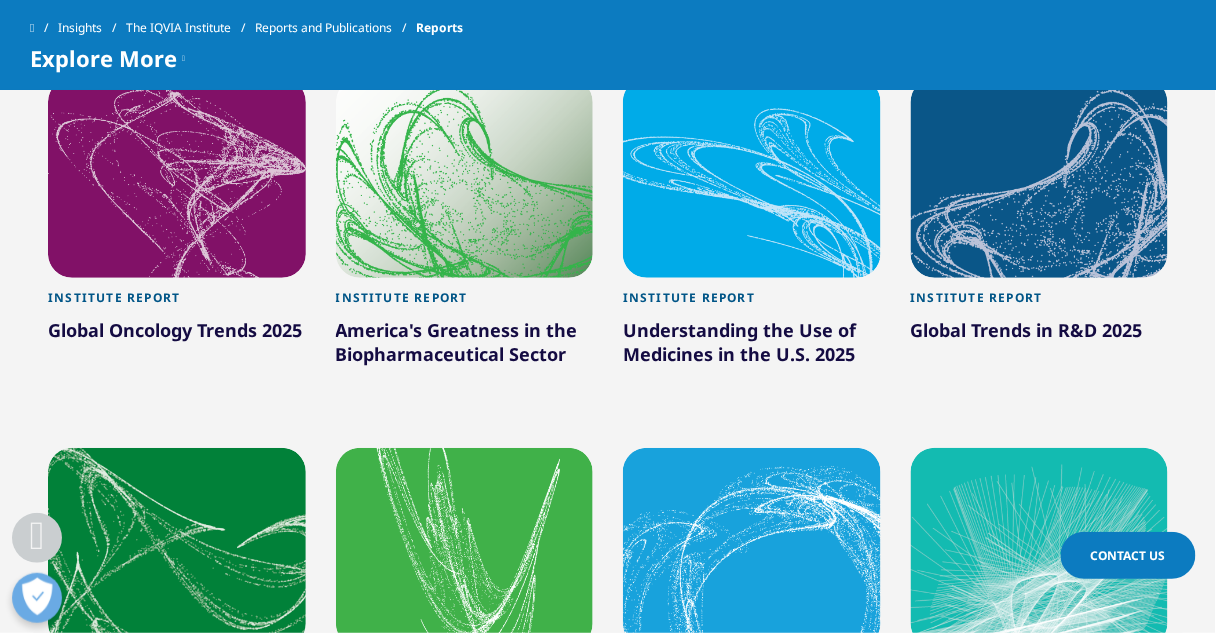 click at bounding box center [1040, 178] 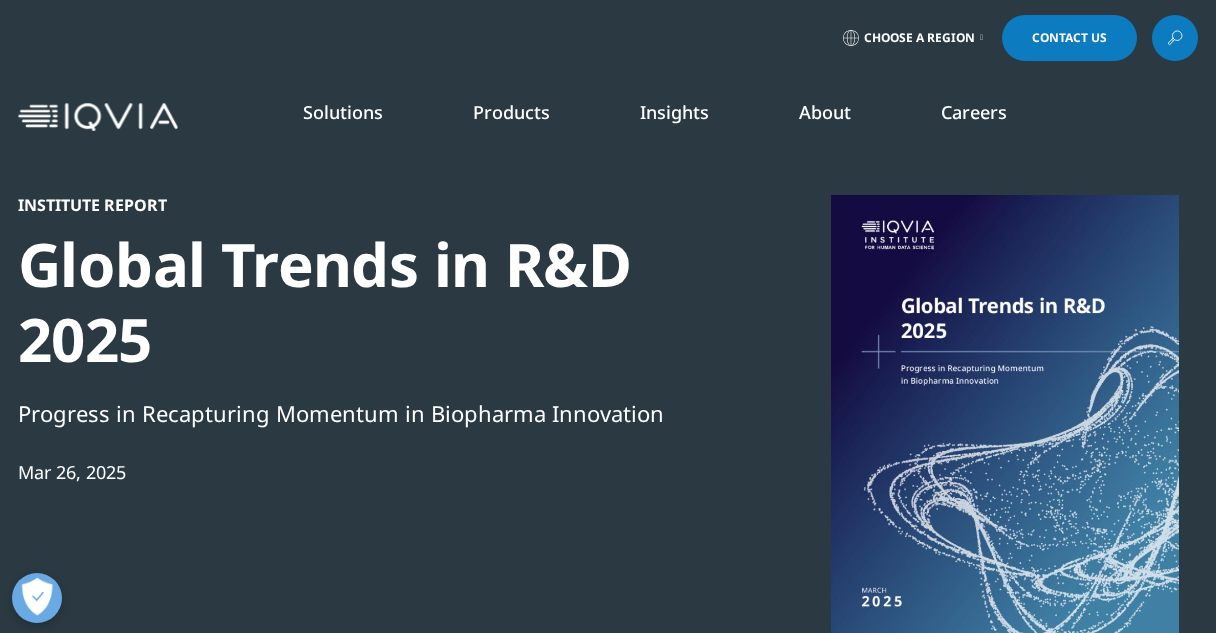 scroll, scrollTop: 288, scrollLeft: 0, axis: vertical 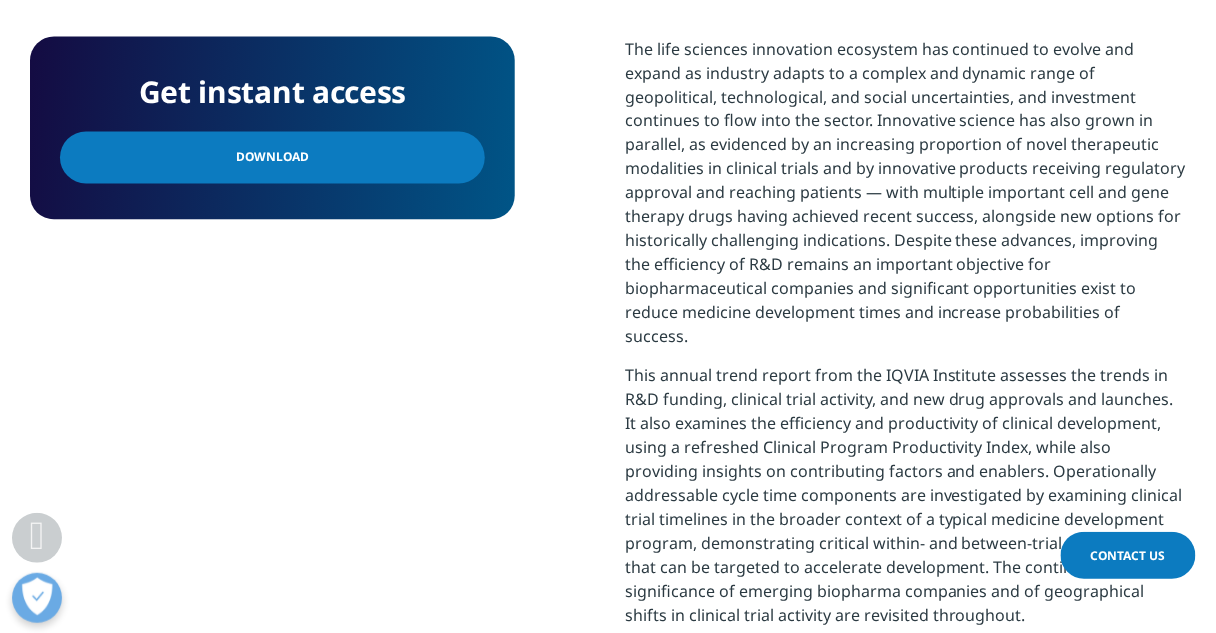 click on "Download" at bounding box center (272, 158) 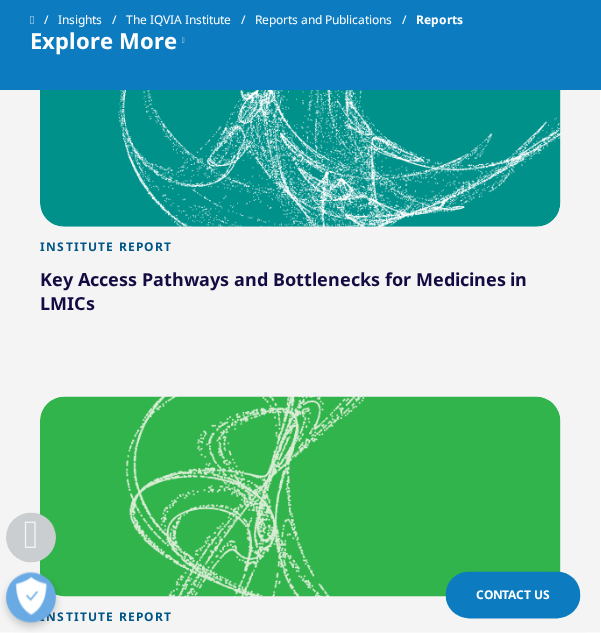 scroll, scrollTop: 1514, scrollLeft: 0, axis: vertical 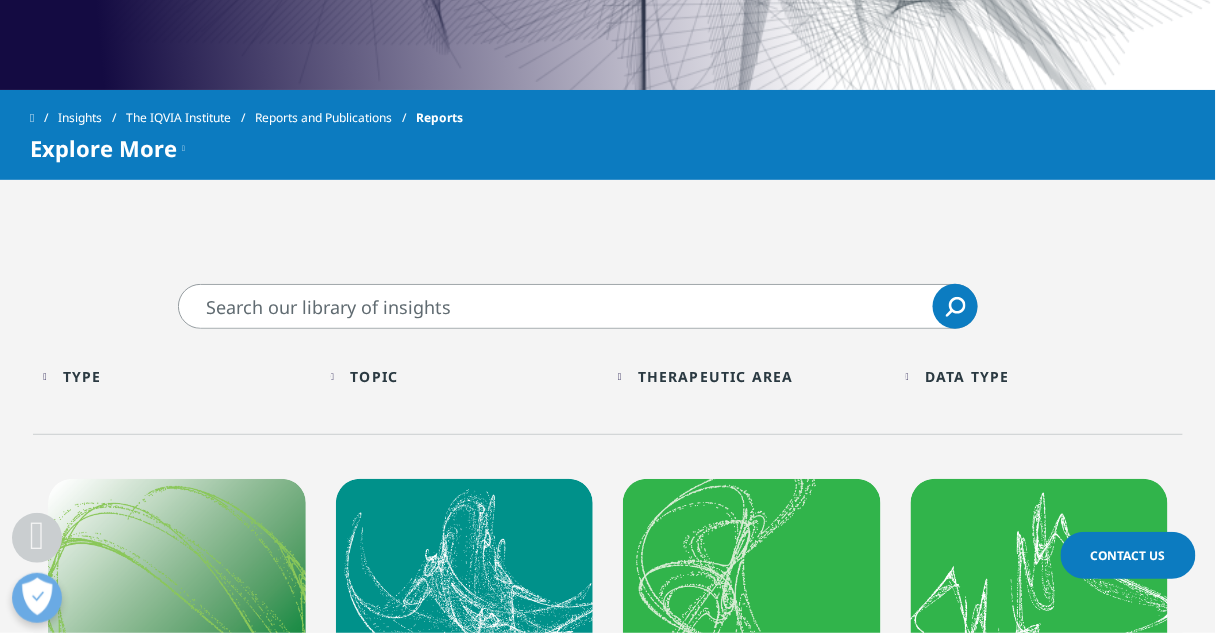 click on "Therapeutic Area" at bounding box center (716, 376) 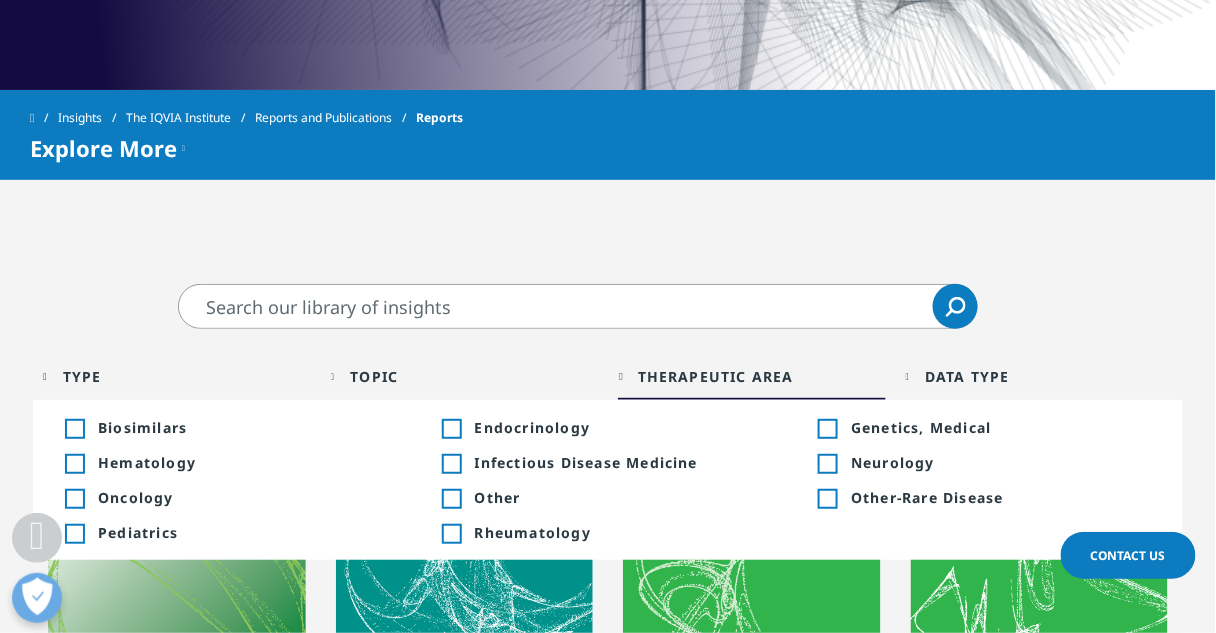 click on "Toggle" at bounding box center (827, 464) 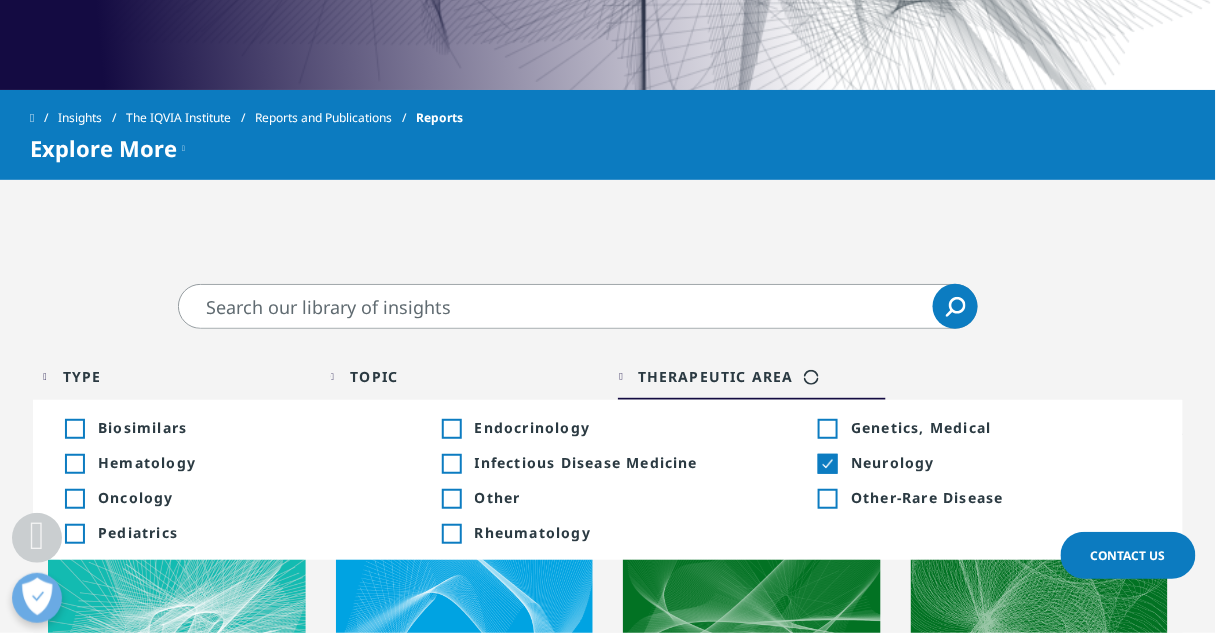 click on "Data Type Loading Clear Or/And Operator More Arrow Up Arrow Down" at bounding box center (1040, 381) 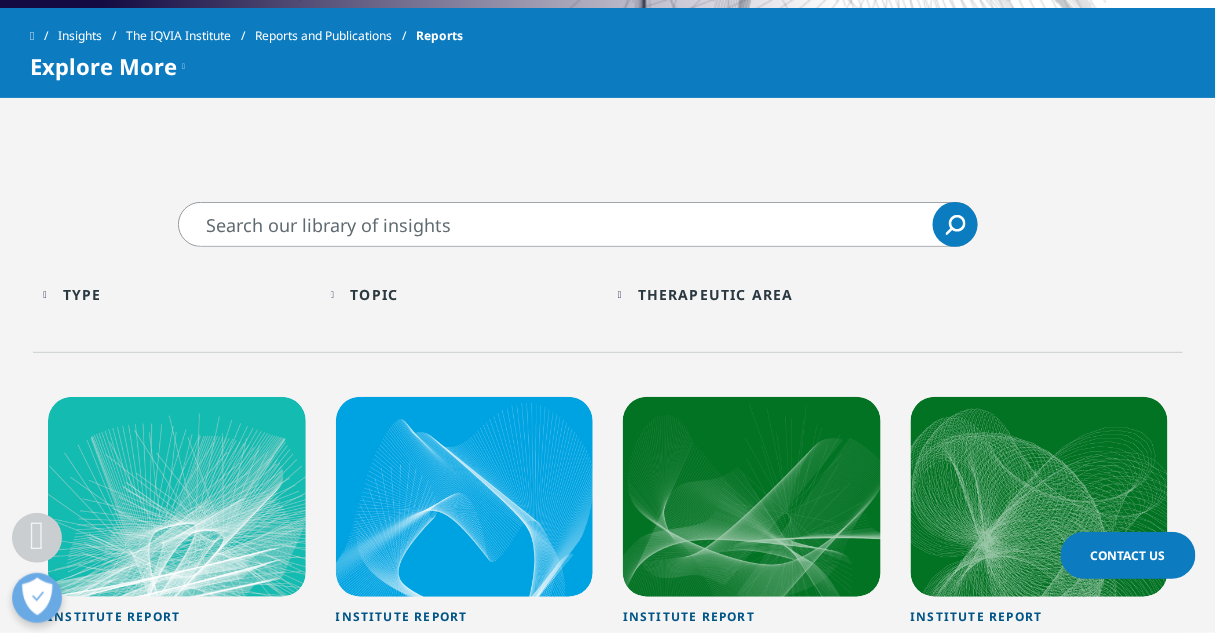 scroll, scrollTop: 892, scrollLeft: 0, axis: vertical 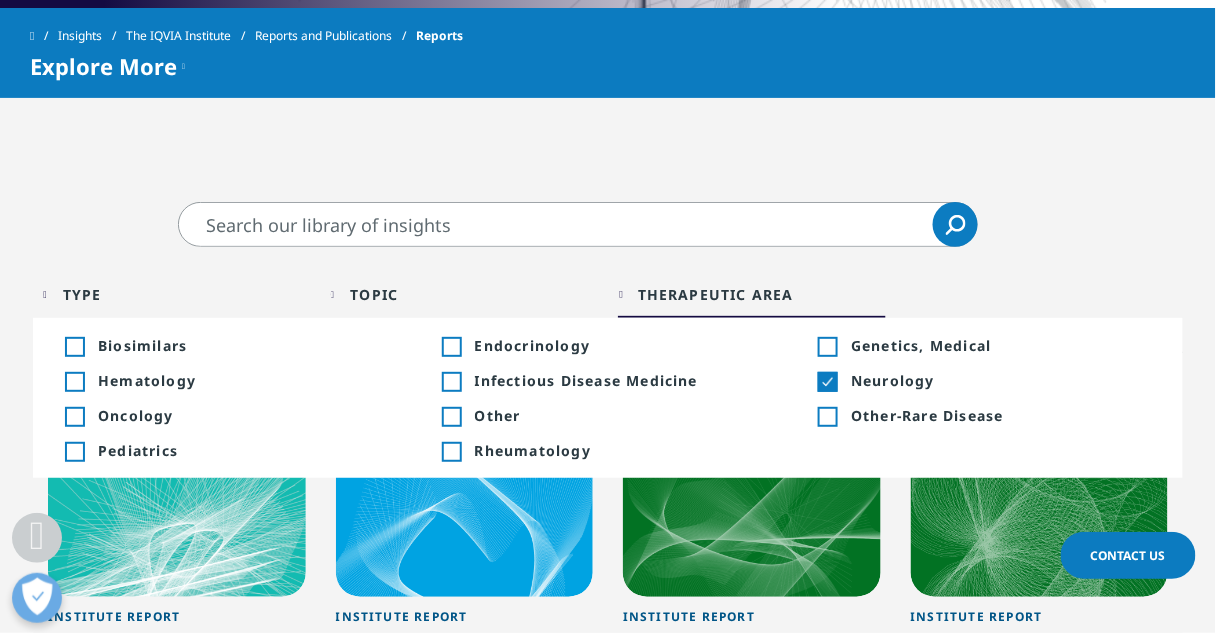 click on "Toggle" at bounding box center [827, 382] 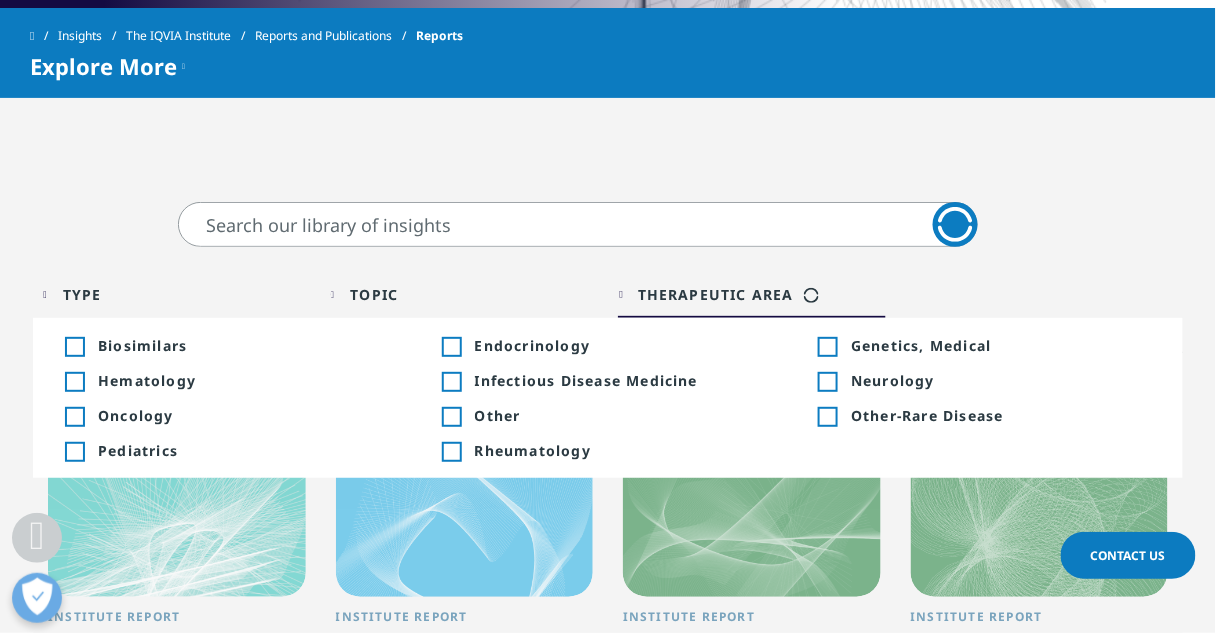 click on "Type Loading Clear Or/And Operator Toggle Institute Report 12 Toggle
Topic Loading Clear Or/And Operator Toggle Biosimilars 4 Toggle
Therapeutic Area Loading Clear Or/And Operator Toggle Biosimilars +7 Toggle Toggle Endocrinology +8 Toggle Toggle Genetics, Medical 1 Toggle Toggle Hematology +2 Toggle Toggle Infectious Disease Medicine +2 Toggle Toggle Neurology 12 Toggle Toggle Oncology +14 Toggle Toggle Other +1 Toggle Toggle Other-Rare Disease +4 Toggle Toggle Pediatrics 12 Toggle Toggle Rheumatology +1 Toggle
Data Type Loading Clear Or/And Operator More Arrow Up Arrow Down" at bounding box center (608, 299) 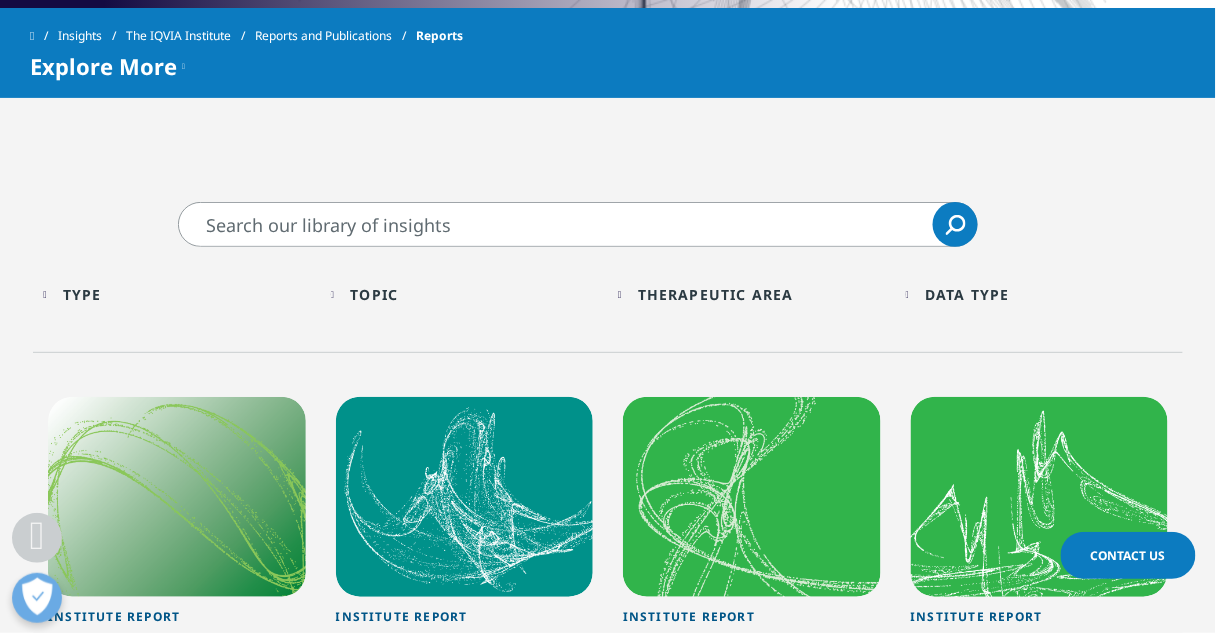 click on "Type Loading Clear Or/And Operator Toggle Institute Bibliography 3 Toggle Toggle Institute Case Study 1 Toggle Toggle Institute Report 125 Toggle Toggle Institute Research Brief 5 Toggle
Topic Loading Clear Or/And Operator Toggle AI & Machine Learning 2 Toggle Toggle Biosimilars 11 Toggle Toggle Clinical Development 1 Toggle Toggle Commercial Technologies 4 Toggle Toggle COVID-19 11 Toggle Toggle Digital Health 4 Toggle Toggle Genomics 1 Toggle Toggle Human Data Science 3 Toggle Toggle Market Access 5 Toggle Toggle Orchestrated Clinical Trials 2 Toggle Toggle Patient Centricity 1 Toggle Toggle Precision Medicine 3 Toggle
Therapeutic Area Loading Clear Or/And Operator Toggle Biosimilars 11 Toggle Toggle Endocrinology 8 Toggle Toggle Genetics, Medical 1 Toggle Toggle Hematology 2 Toggle Toggle Infectious Disease Medicine 14 Toggle Toggle Neurology 12 Toggle Toggle Oncology 26 Toggle" at bounding box center (608, 299) 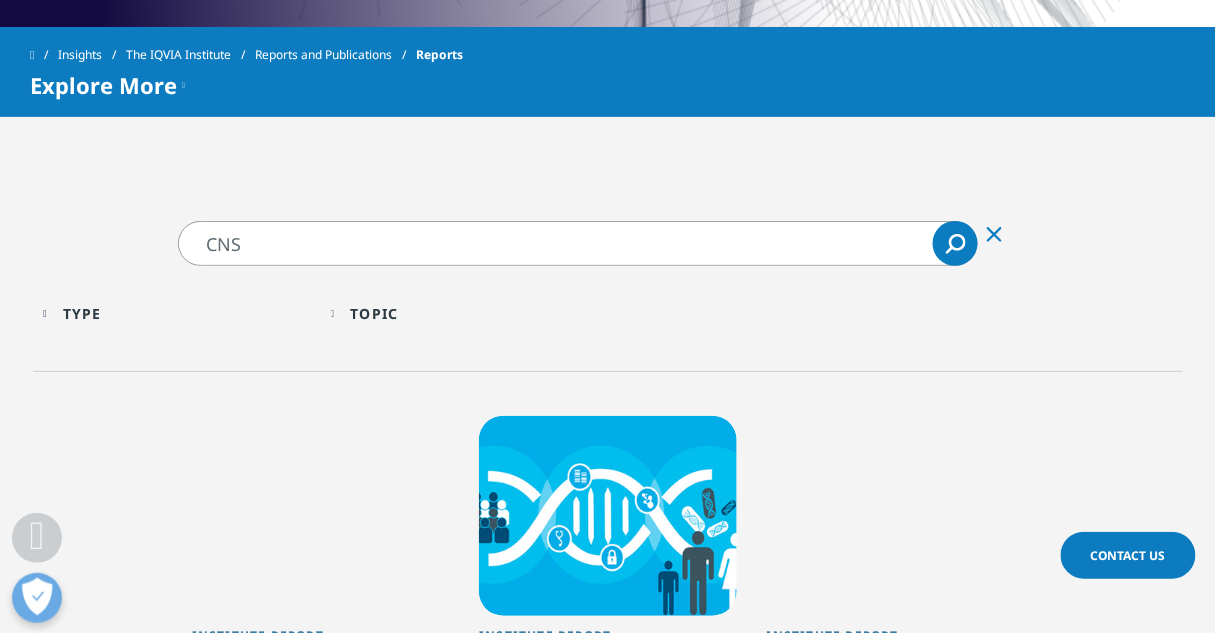 scroll, scrollTop: 872, scrollLeft: 0, axis: vertical 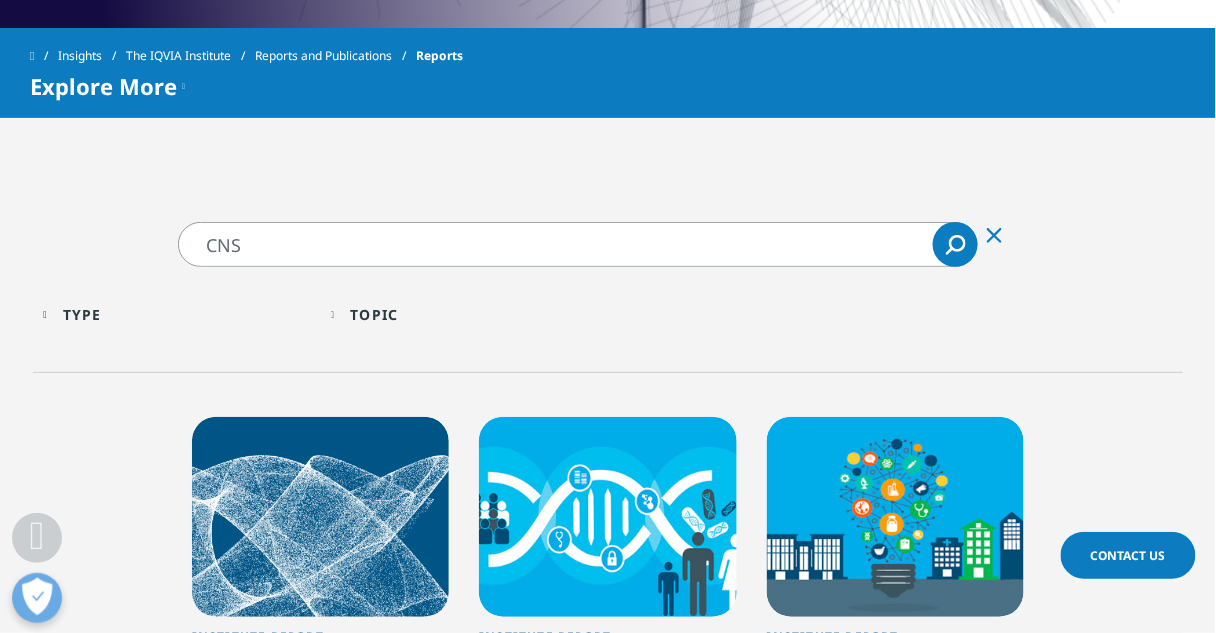 click on "CNS" at bounding box center [578, 244] 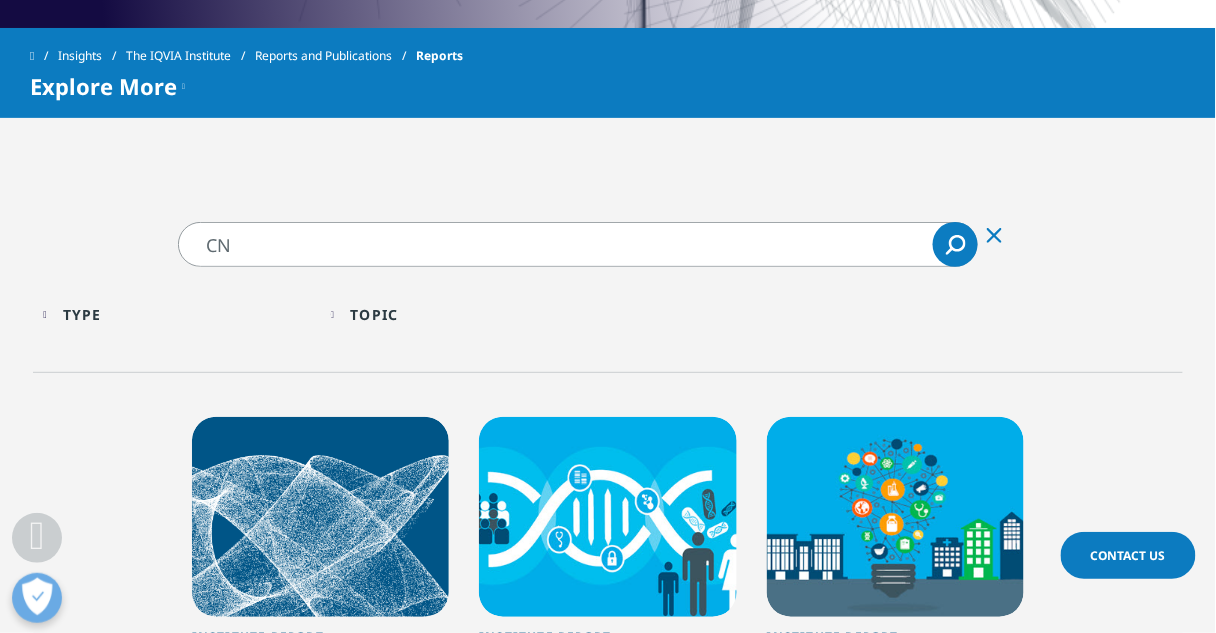 type on "C" 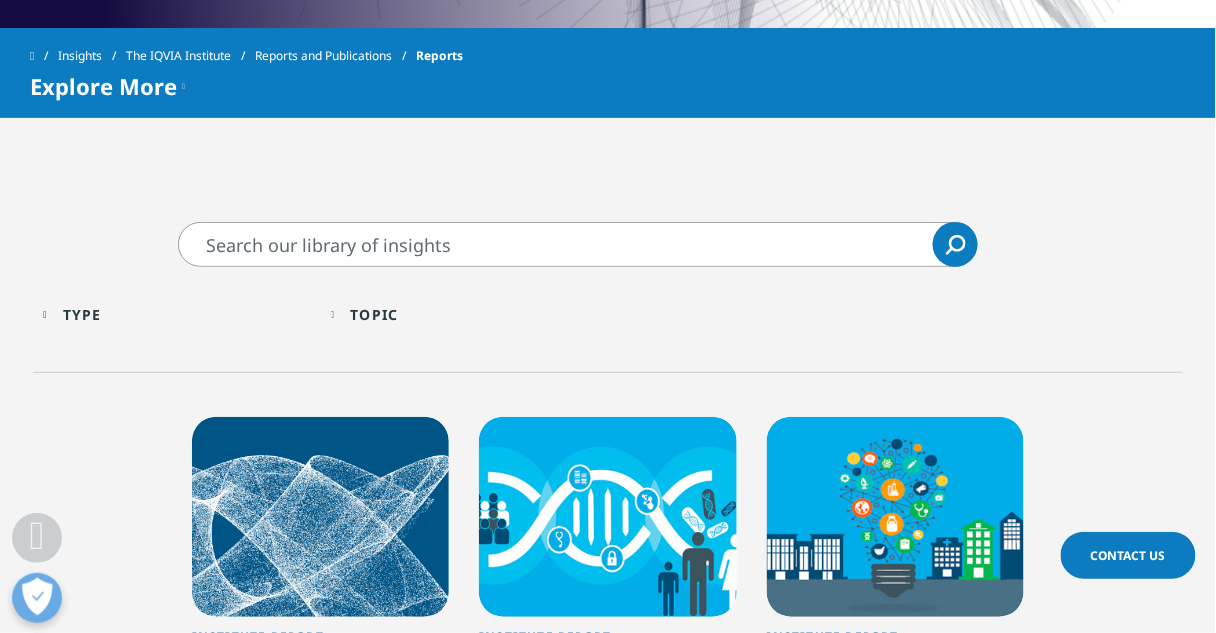 click at bounding box center (578, 244) 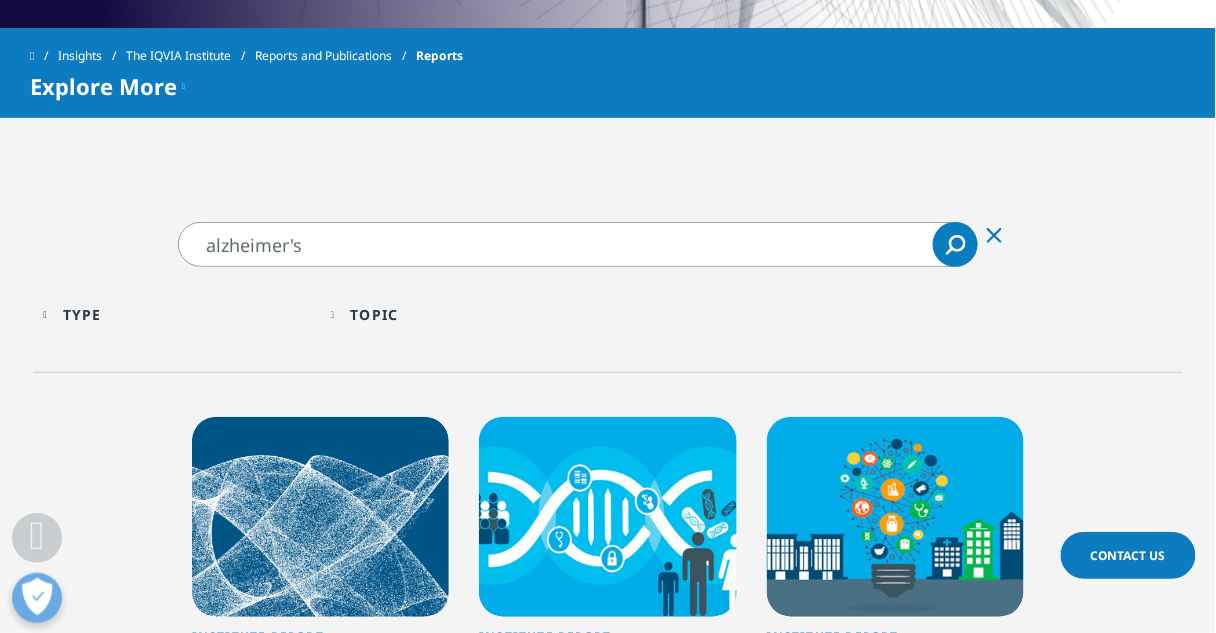 type on "alzheimer's" 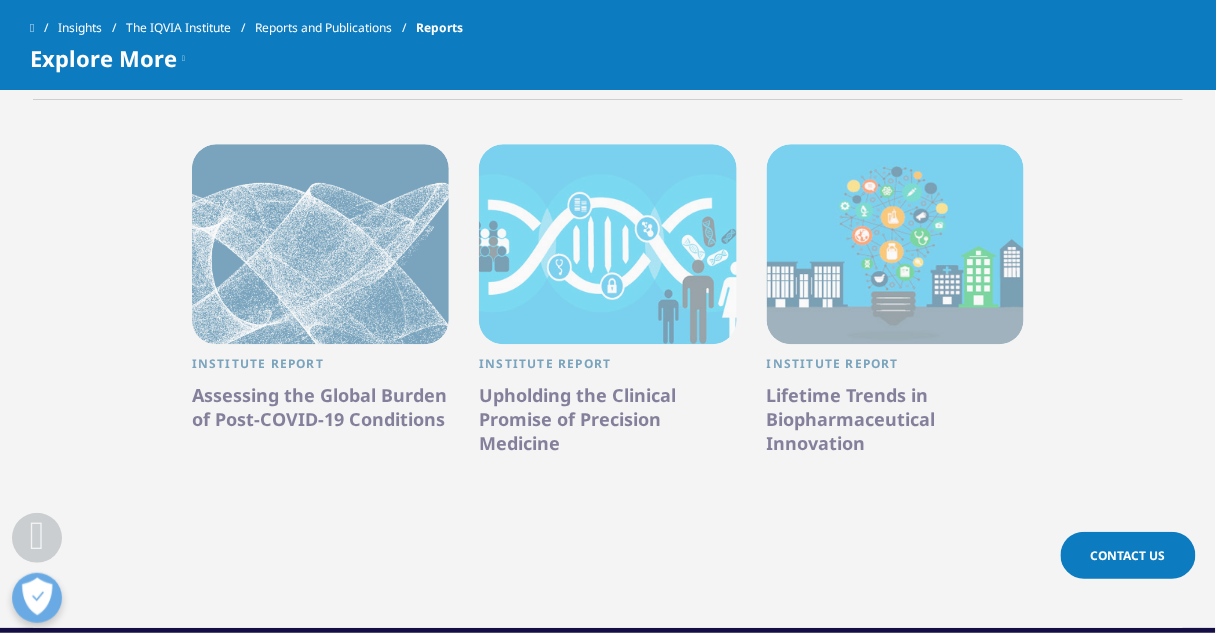 scroll, scrollTop: 874, scrollLeft: 0, axis: vertical 